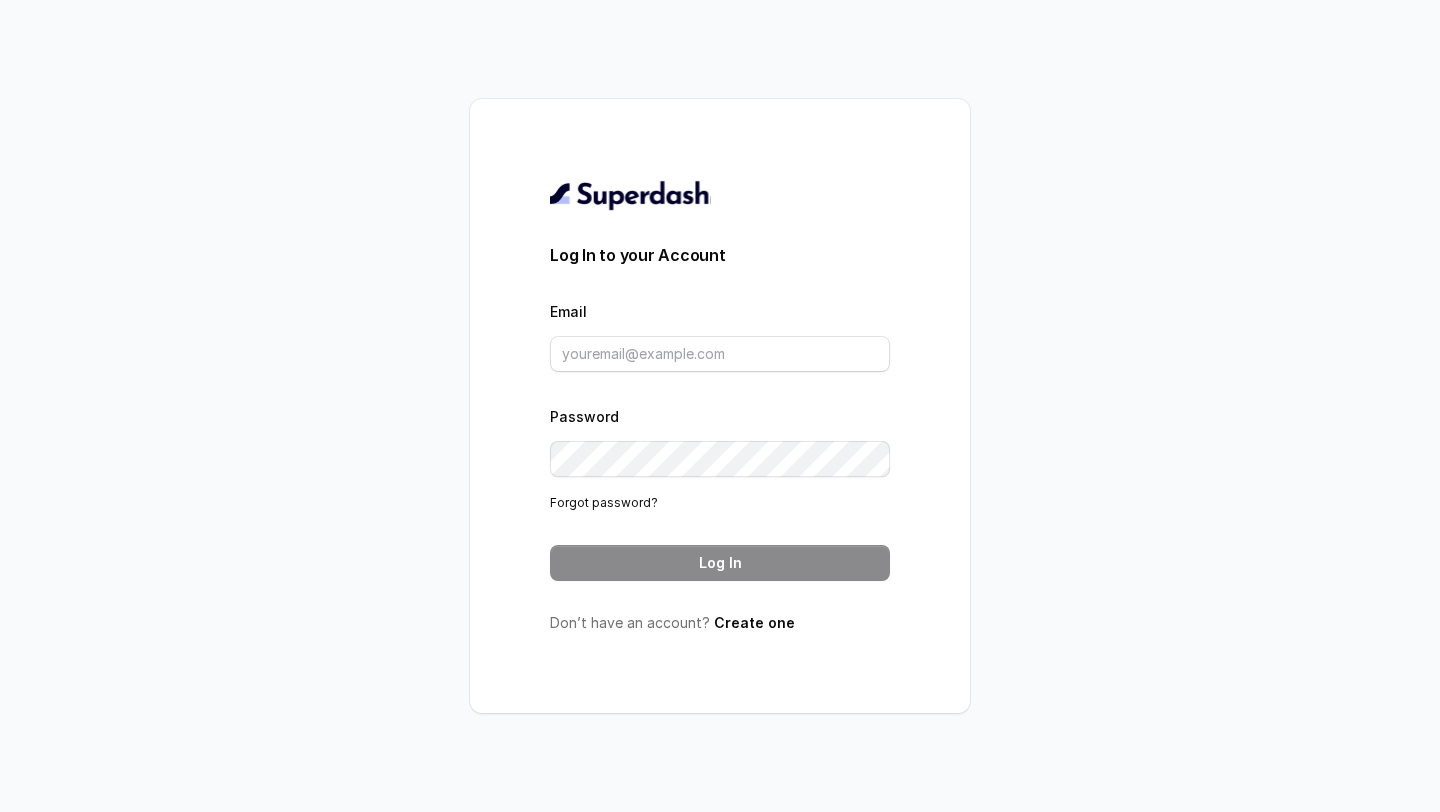 scroll, scrollTop: 0, scrollLeft: 0, axis: both 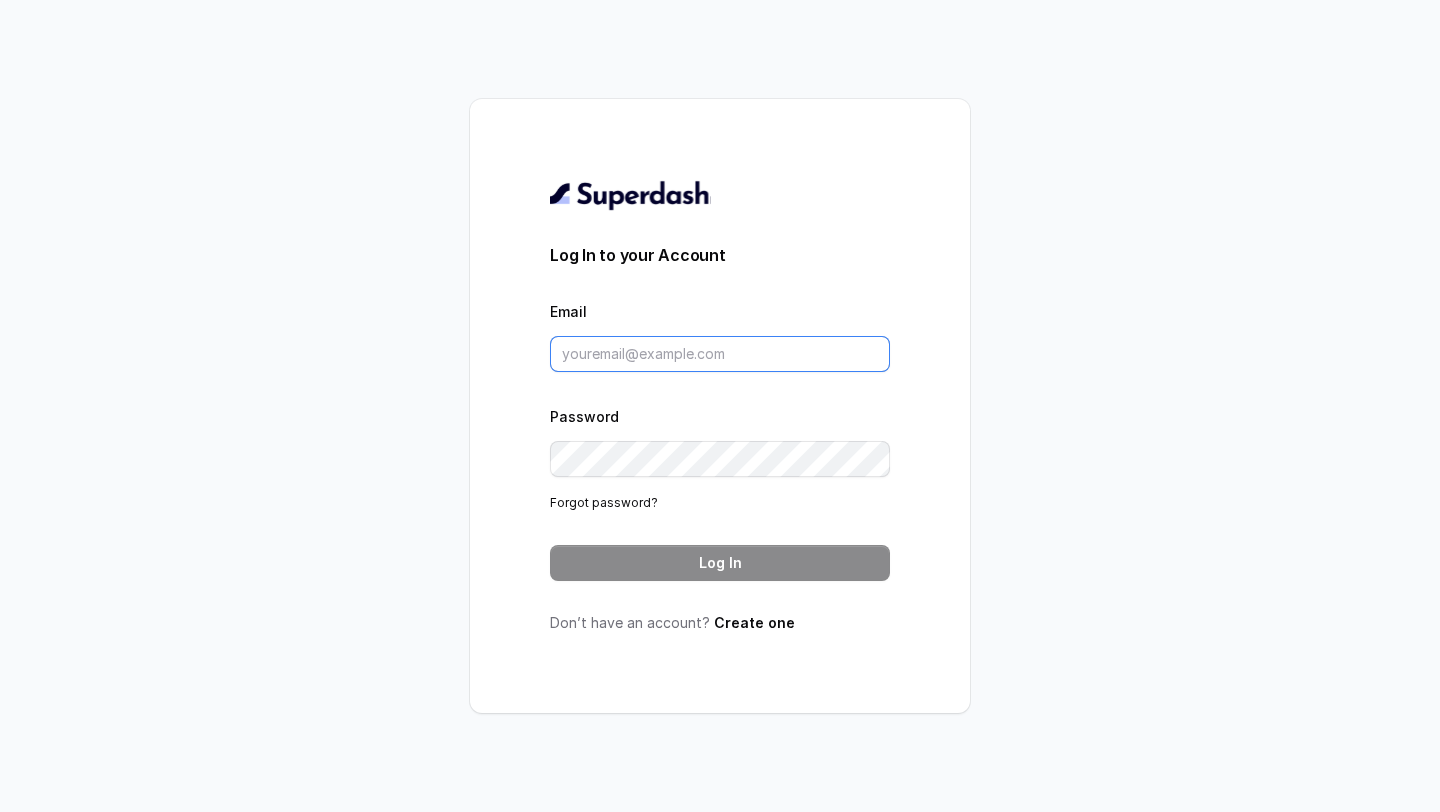 click on "Email" at bounding box center (720, 354) 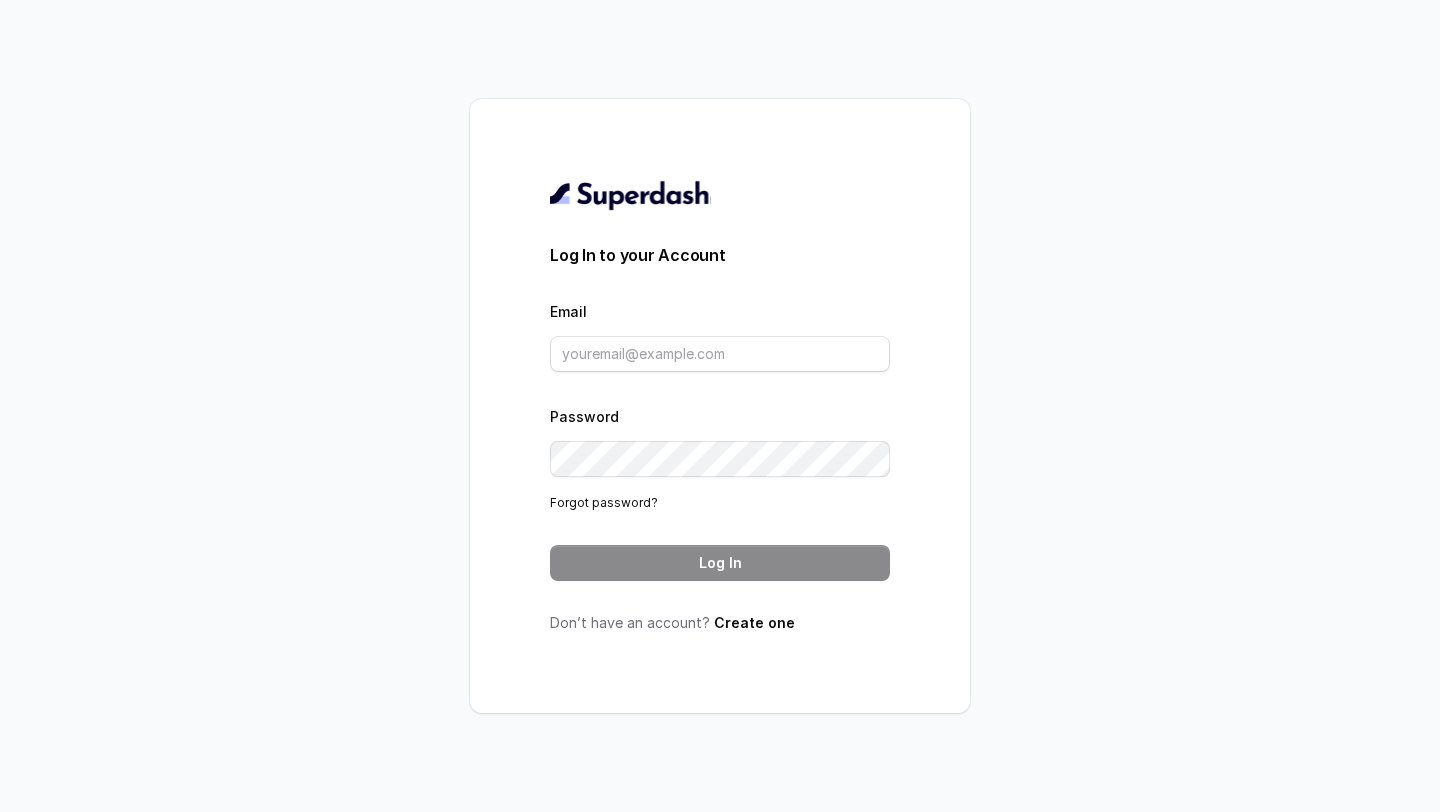 click on "Log In to your Account Email Password Forgot password? Log In" at bounding box center (720, 412) 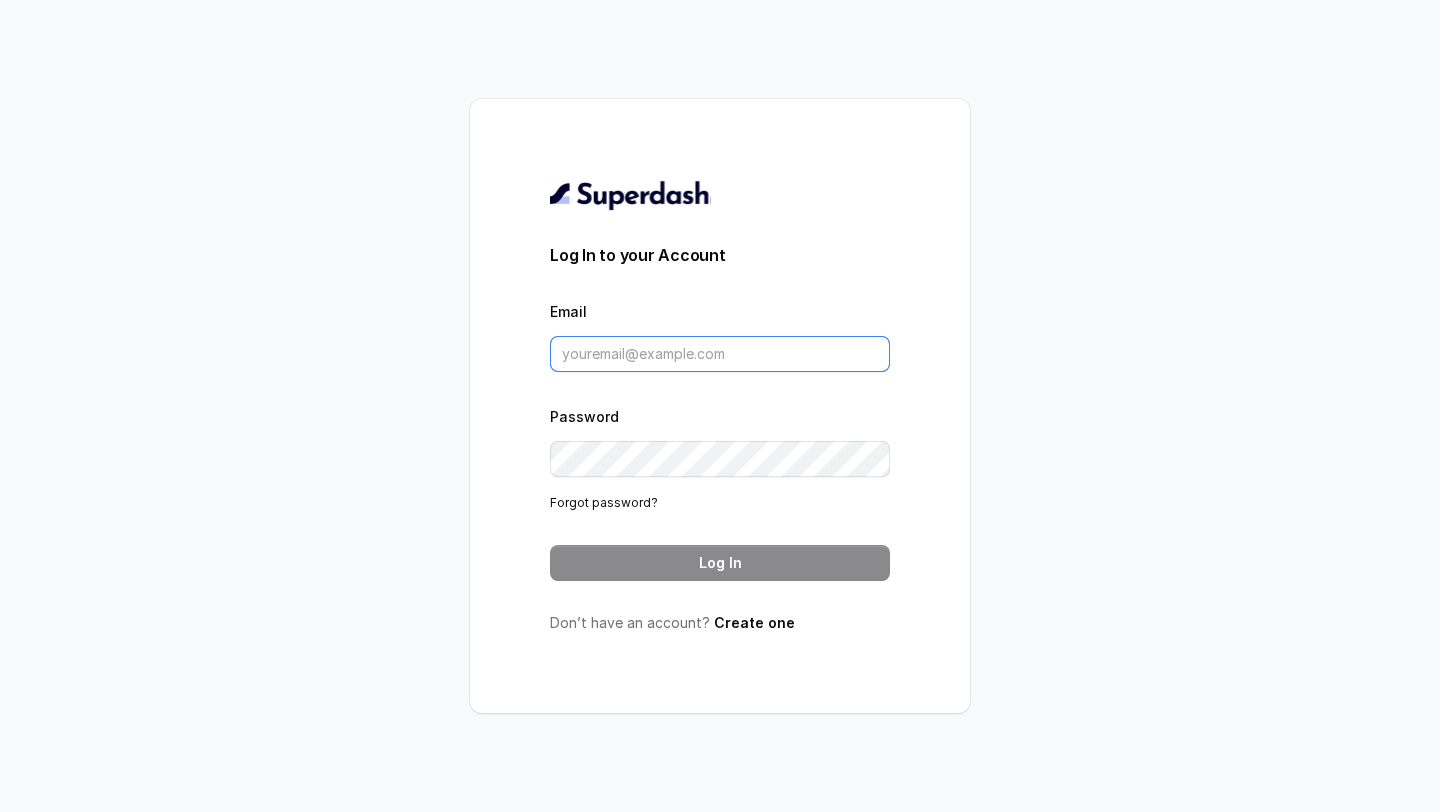 click on "Email" at bounding box center (720, 354) 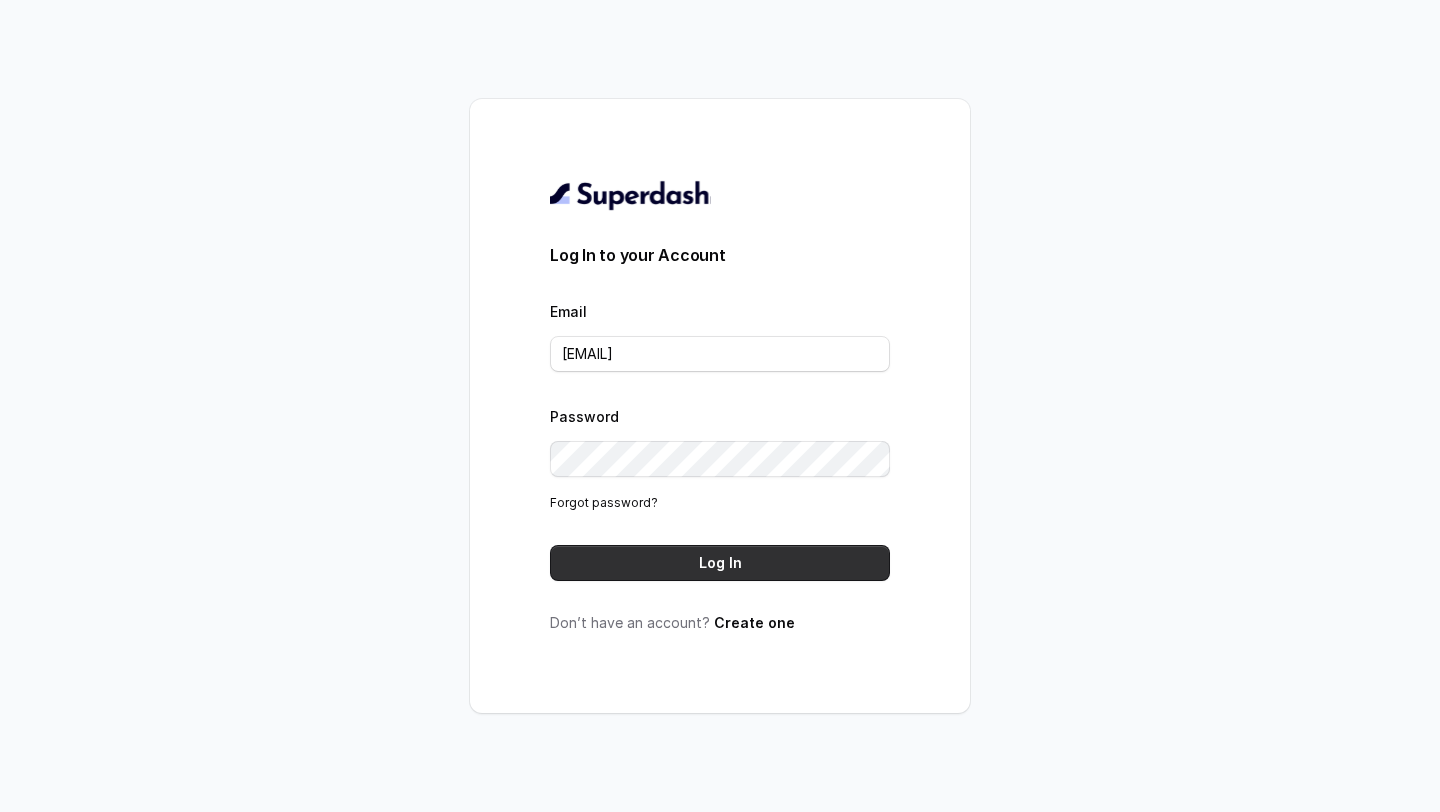 click on "Log In" at bounding box center (720, 563) 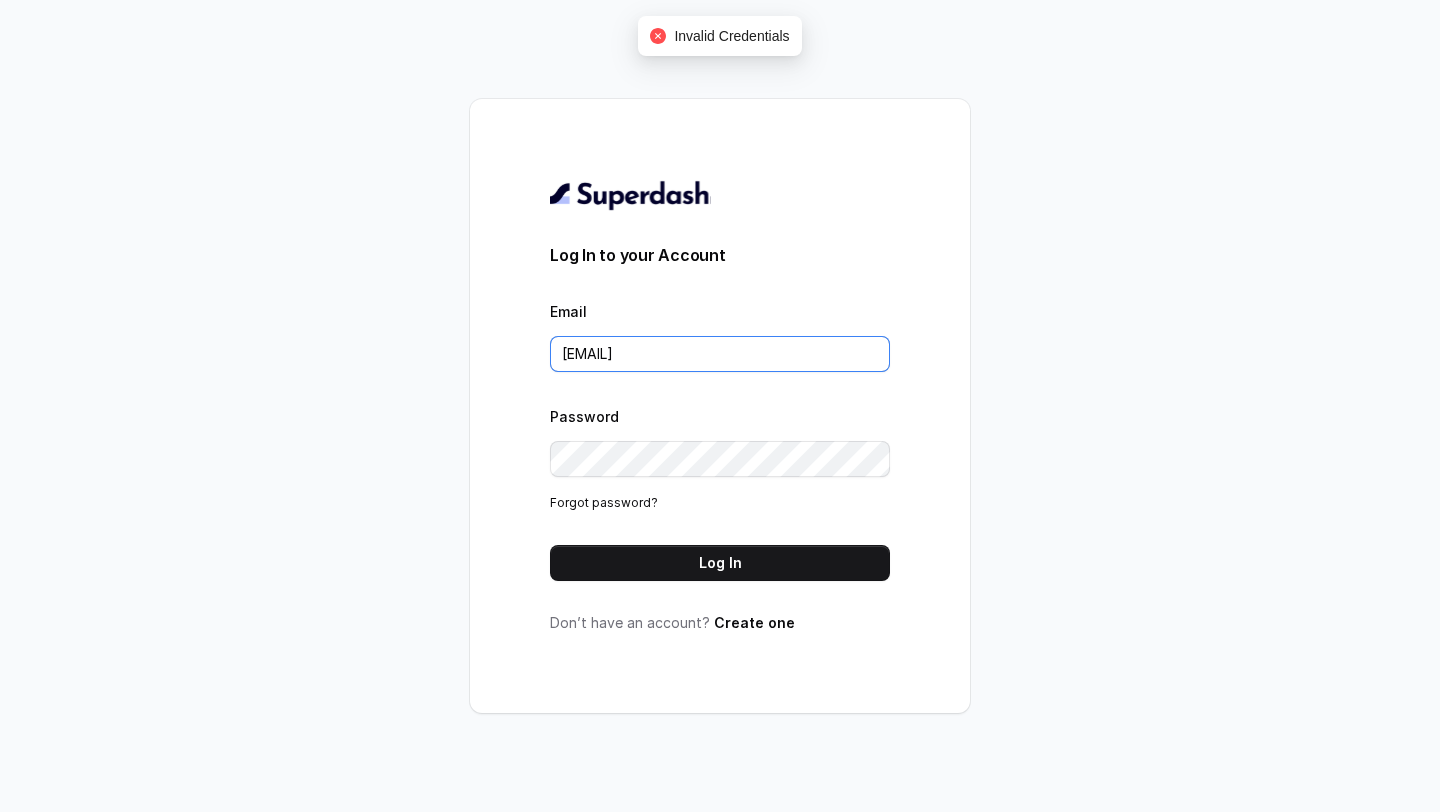 click on "[EMAIL]" at bounding box center (720, 354) 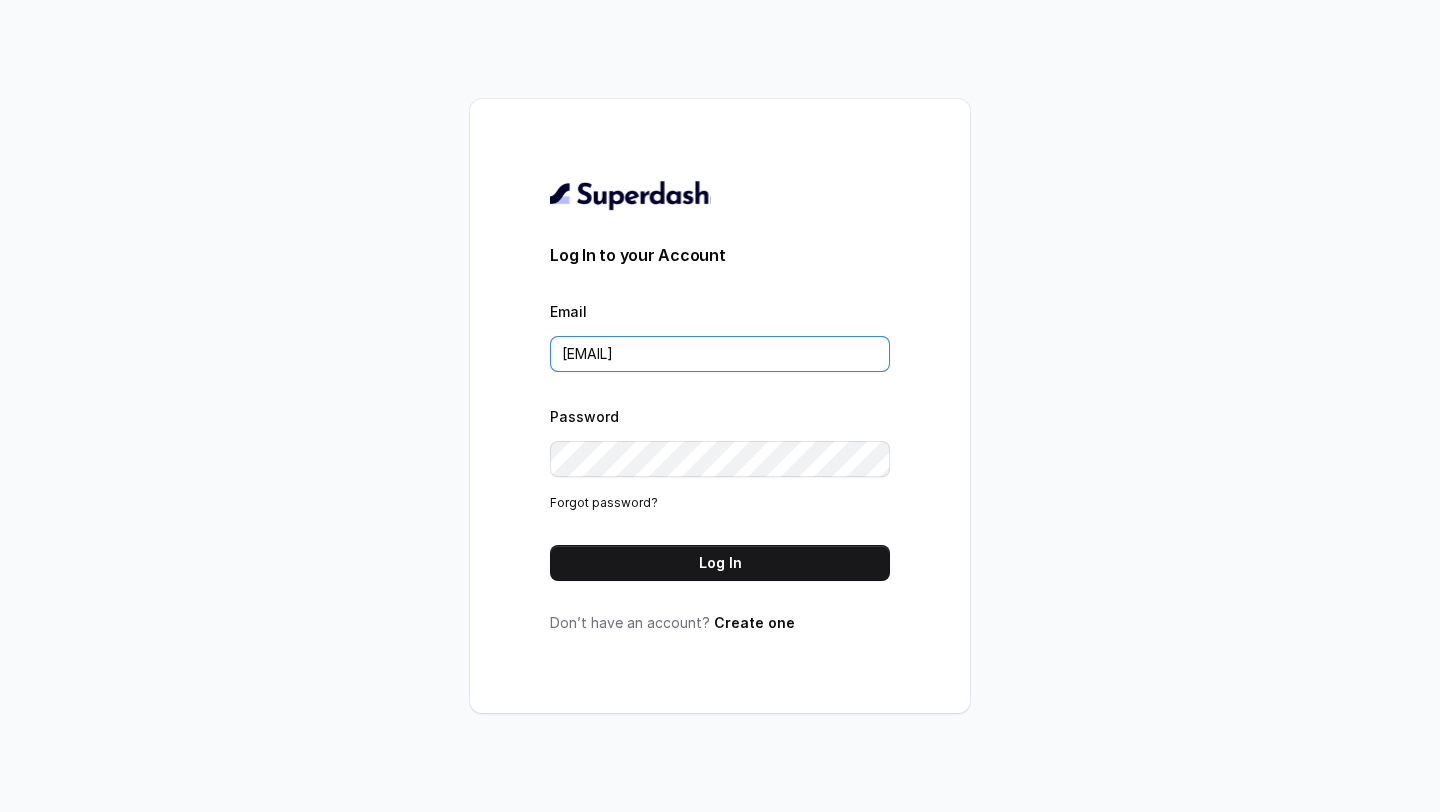 type on "[EMAIL]" 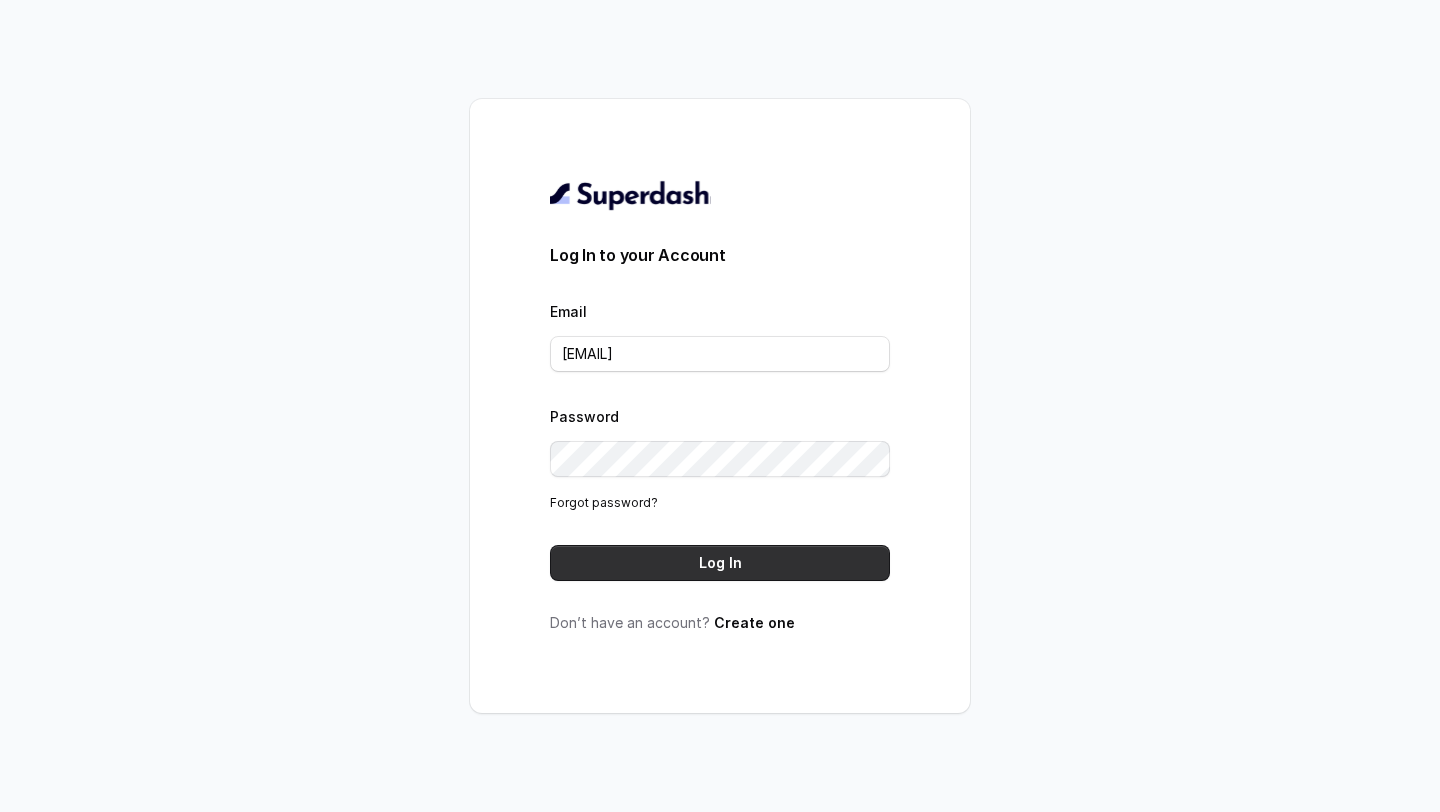 click on "Log In" at bounding box center [720, 563] 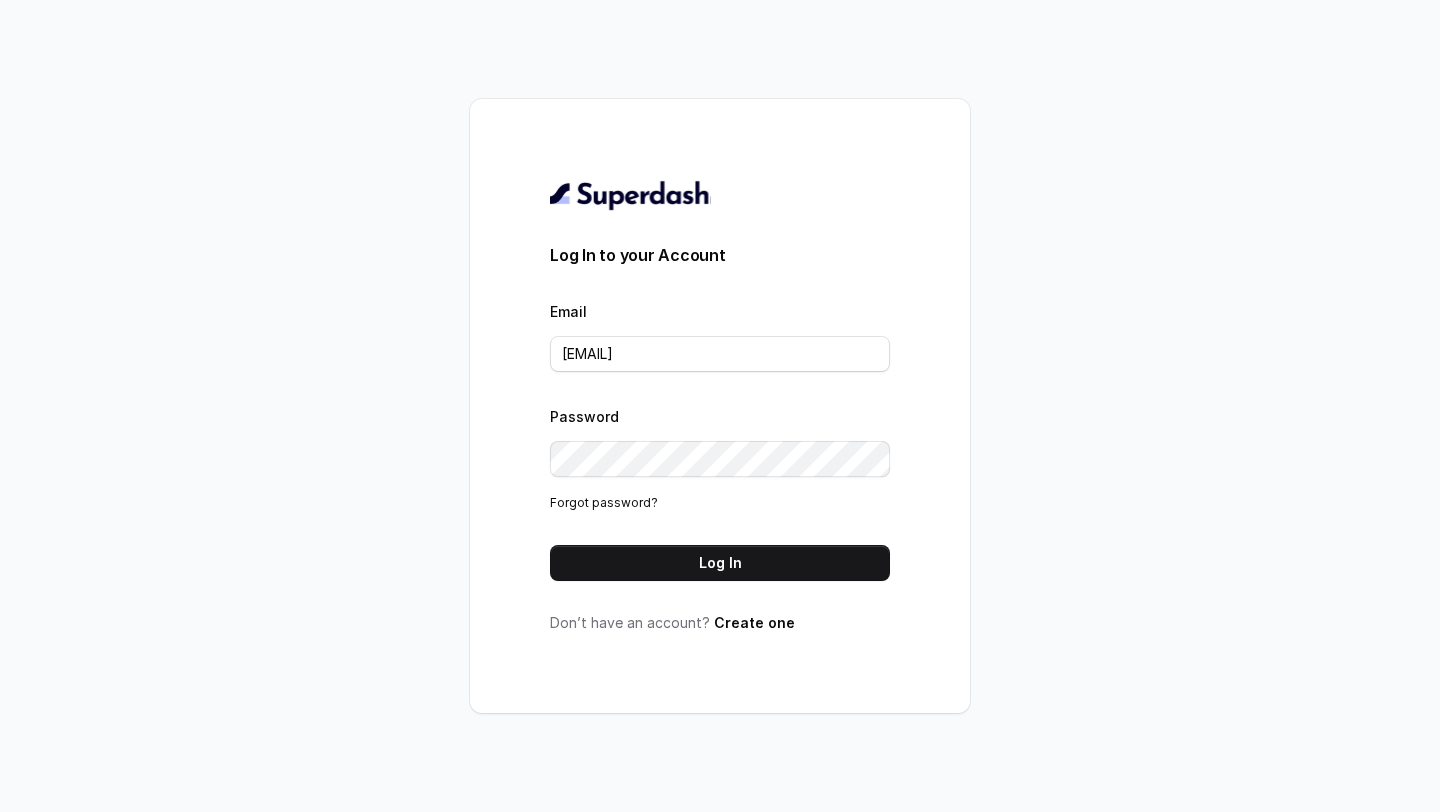 click on "Password Forgot password?" at bounding box center (720, 458) 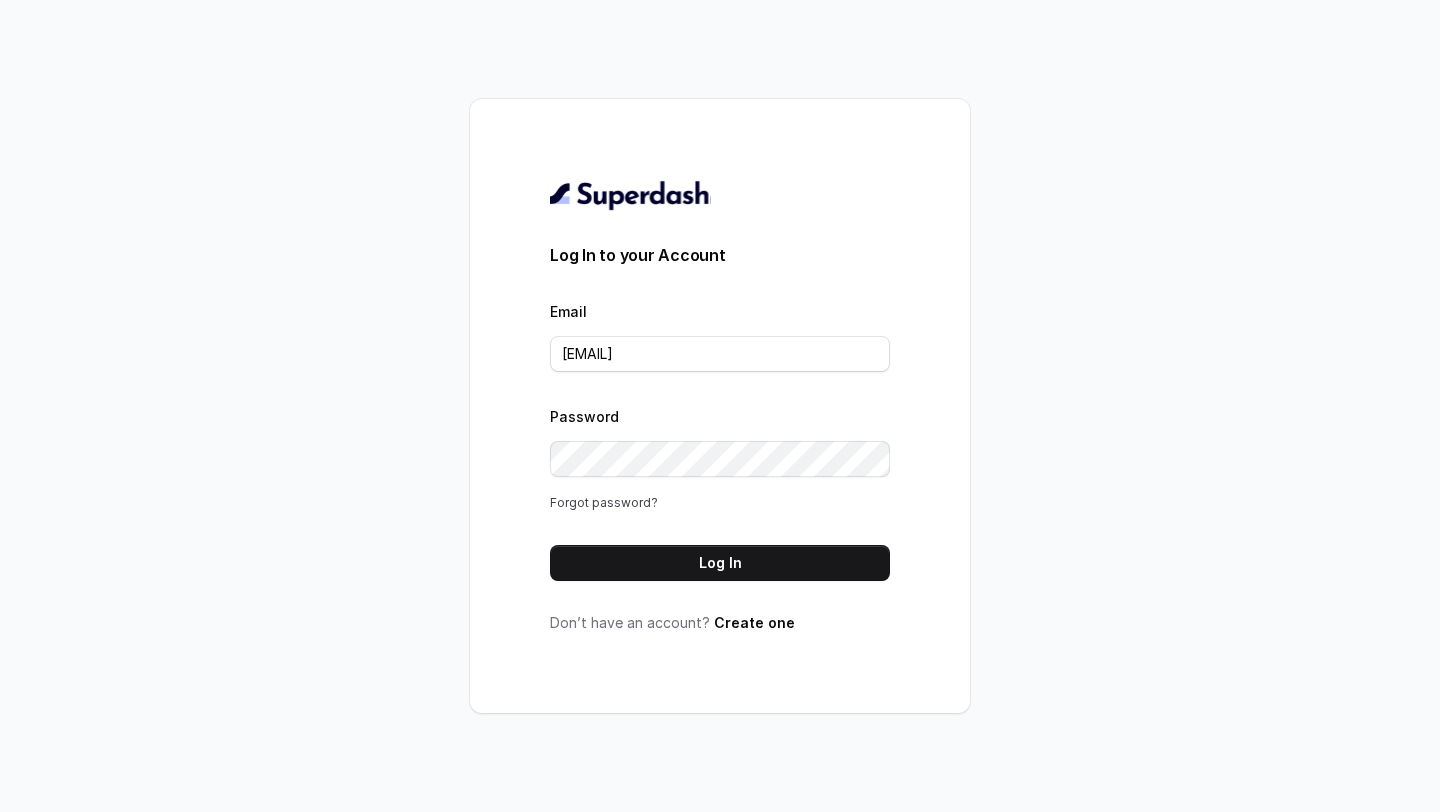 click on "Forgot password?" at bounding box center (604, 502) 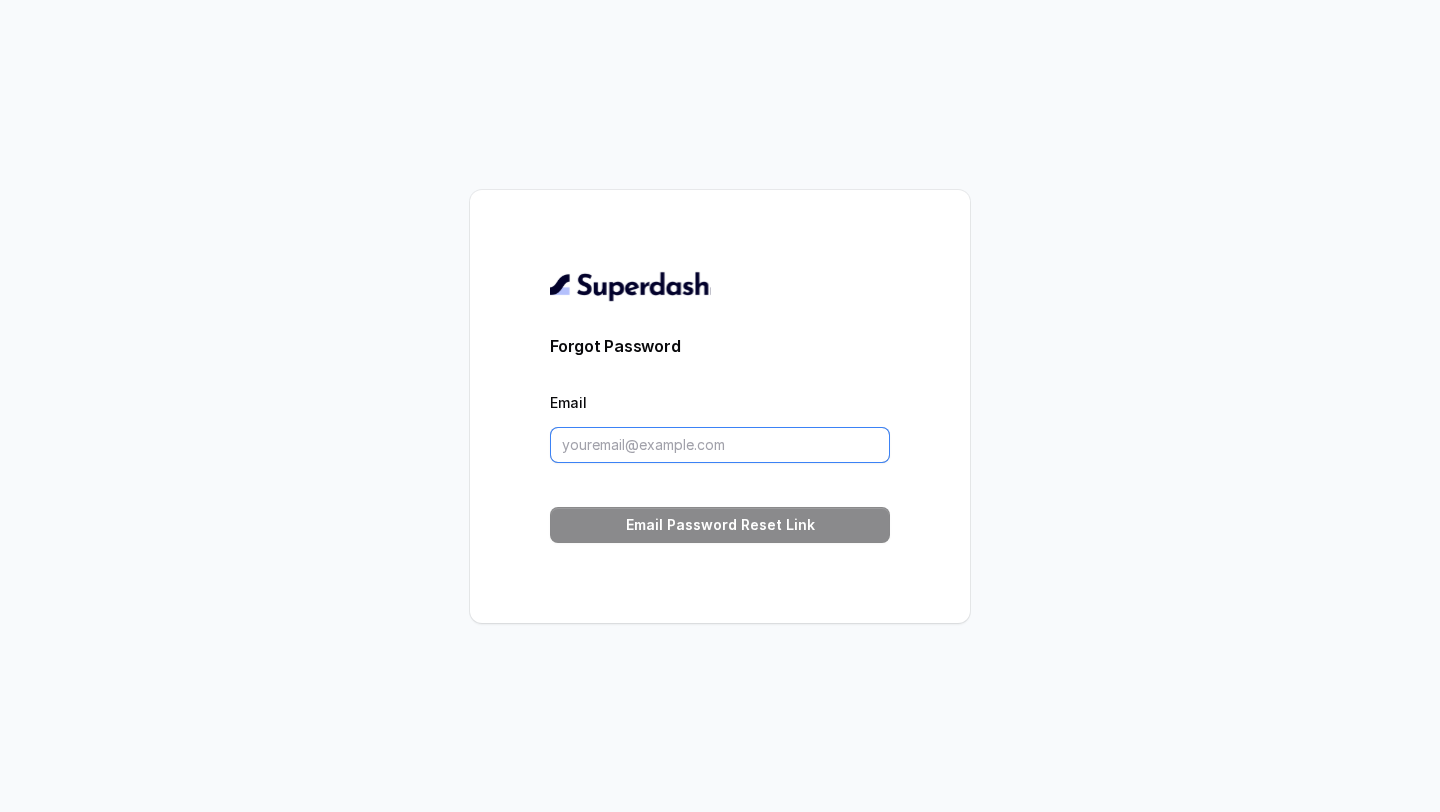 click on "Email" at bounding box center [720, 445] 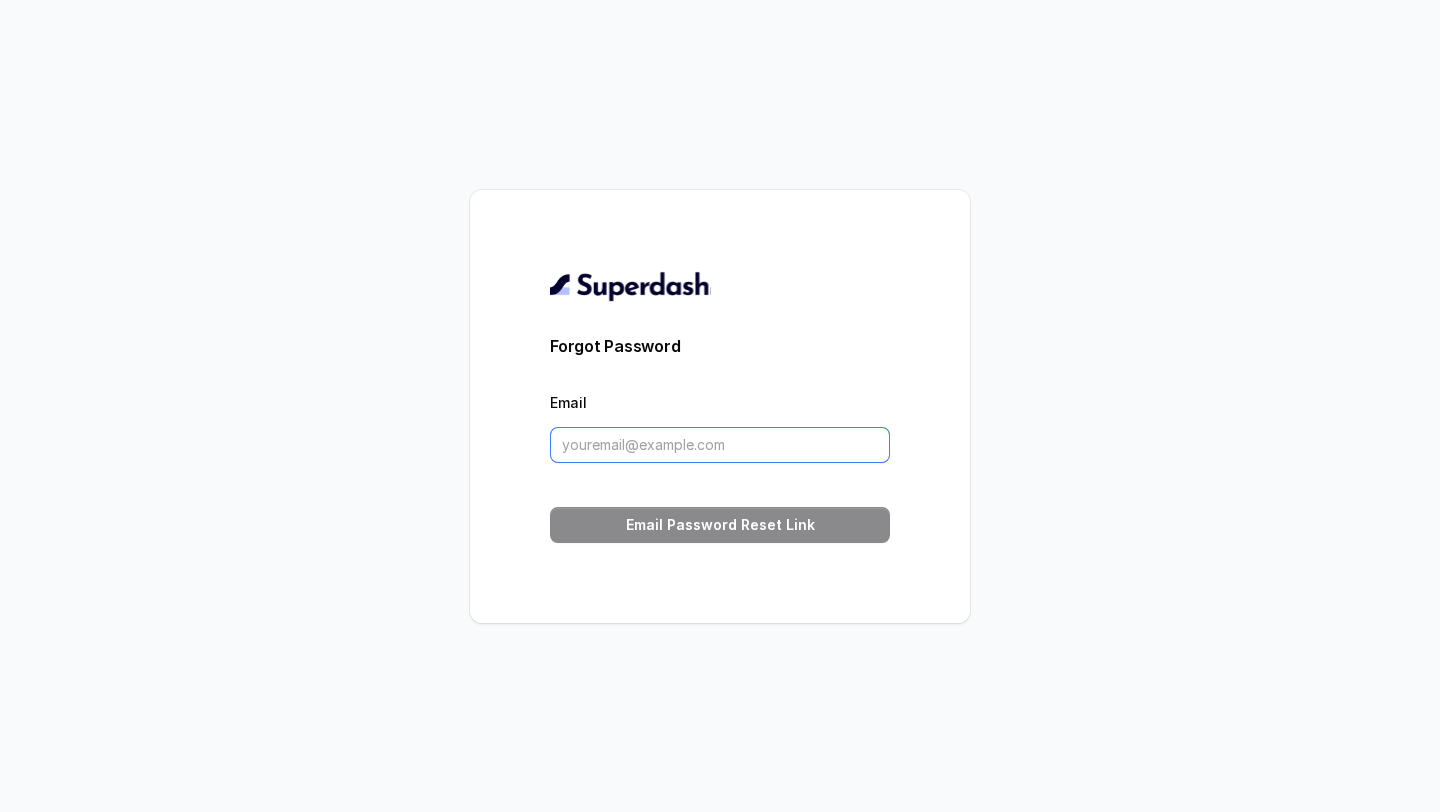 type on "[EMAIL]" 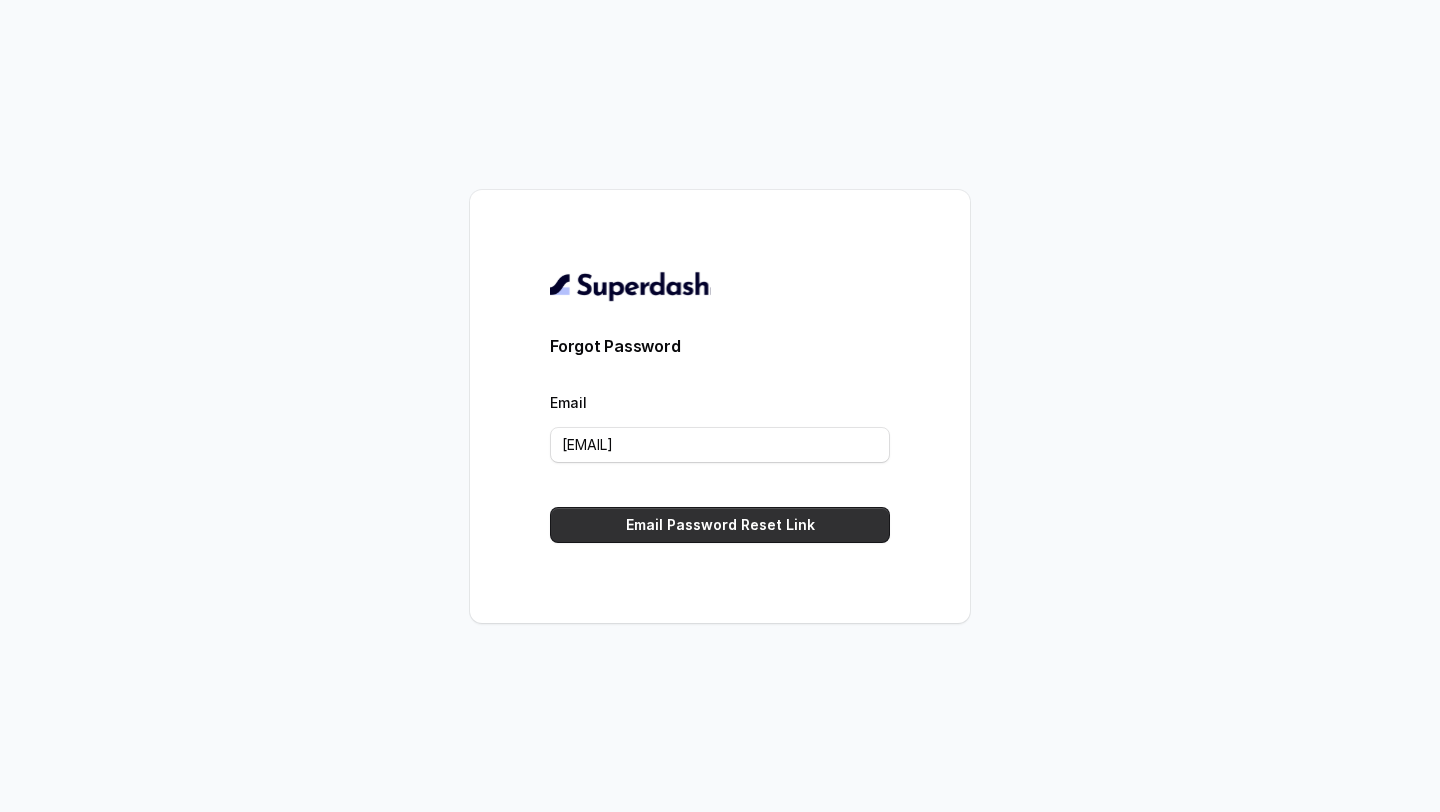 click on "Email Password Reset Link" at bounding box center [720, 525] 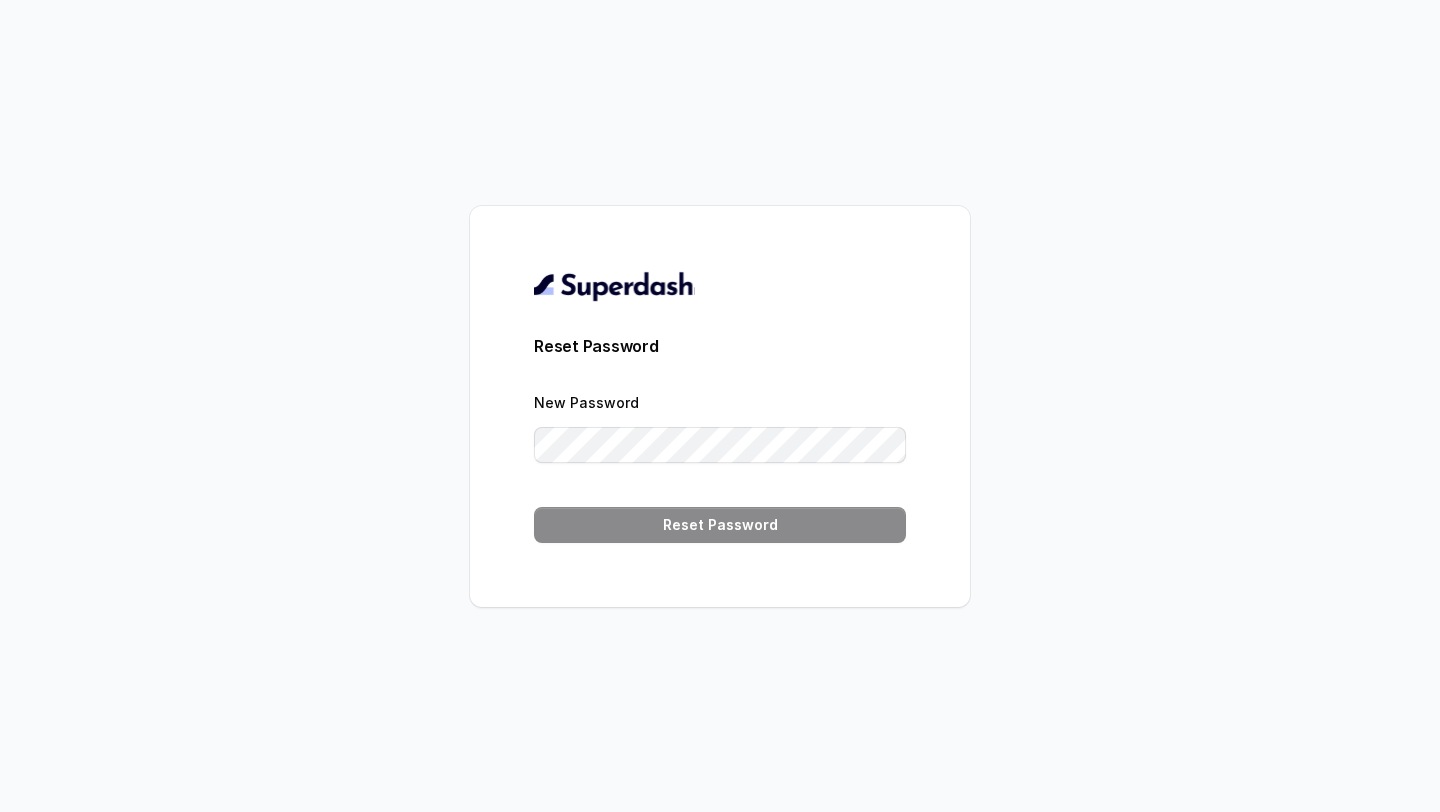 scroll, scrollTop: 0, scrollLeft: 0, axis: both 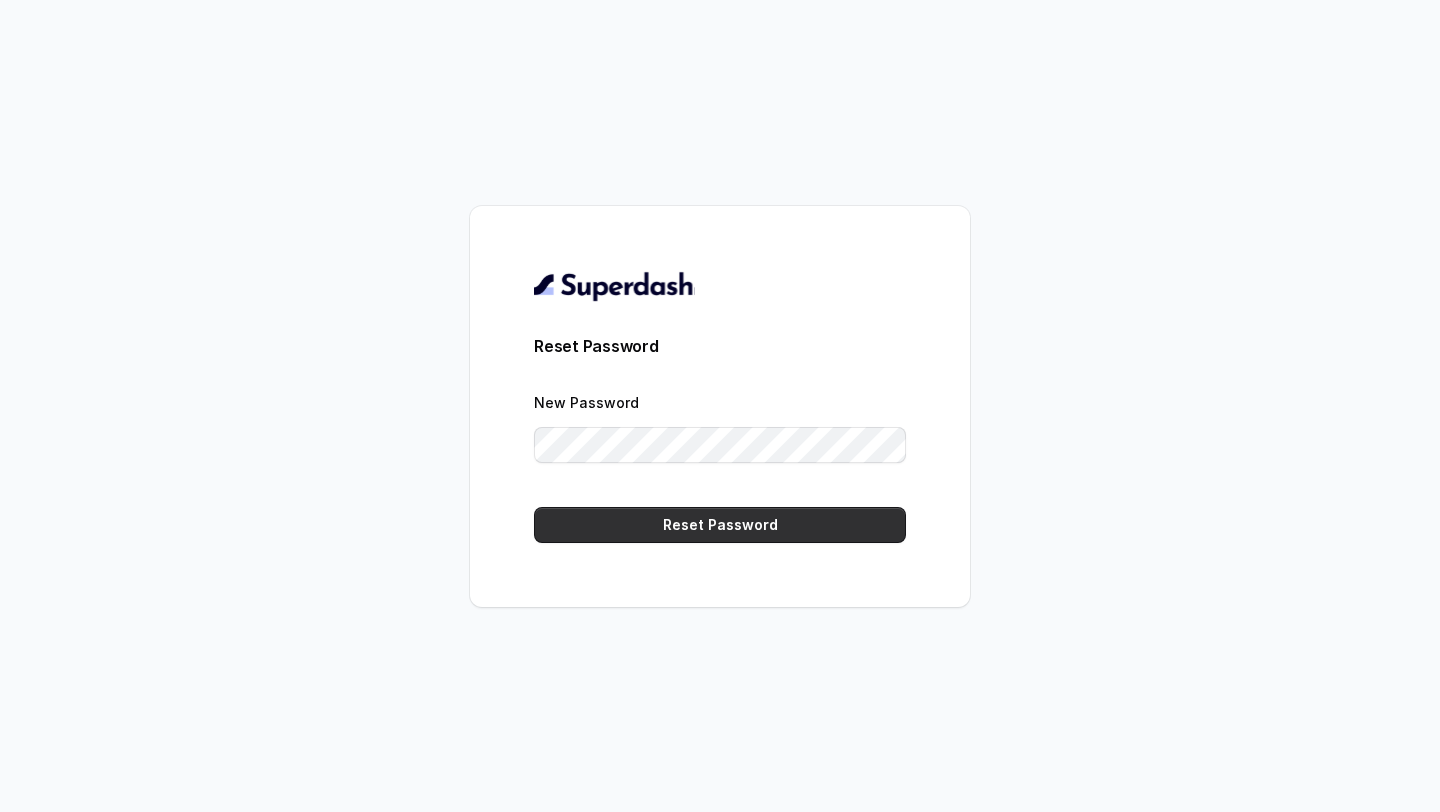 click on "Reset Password" at bounding box center [720, 525] 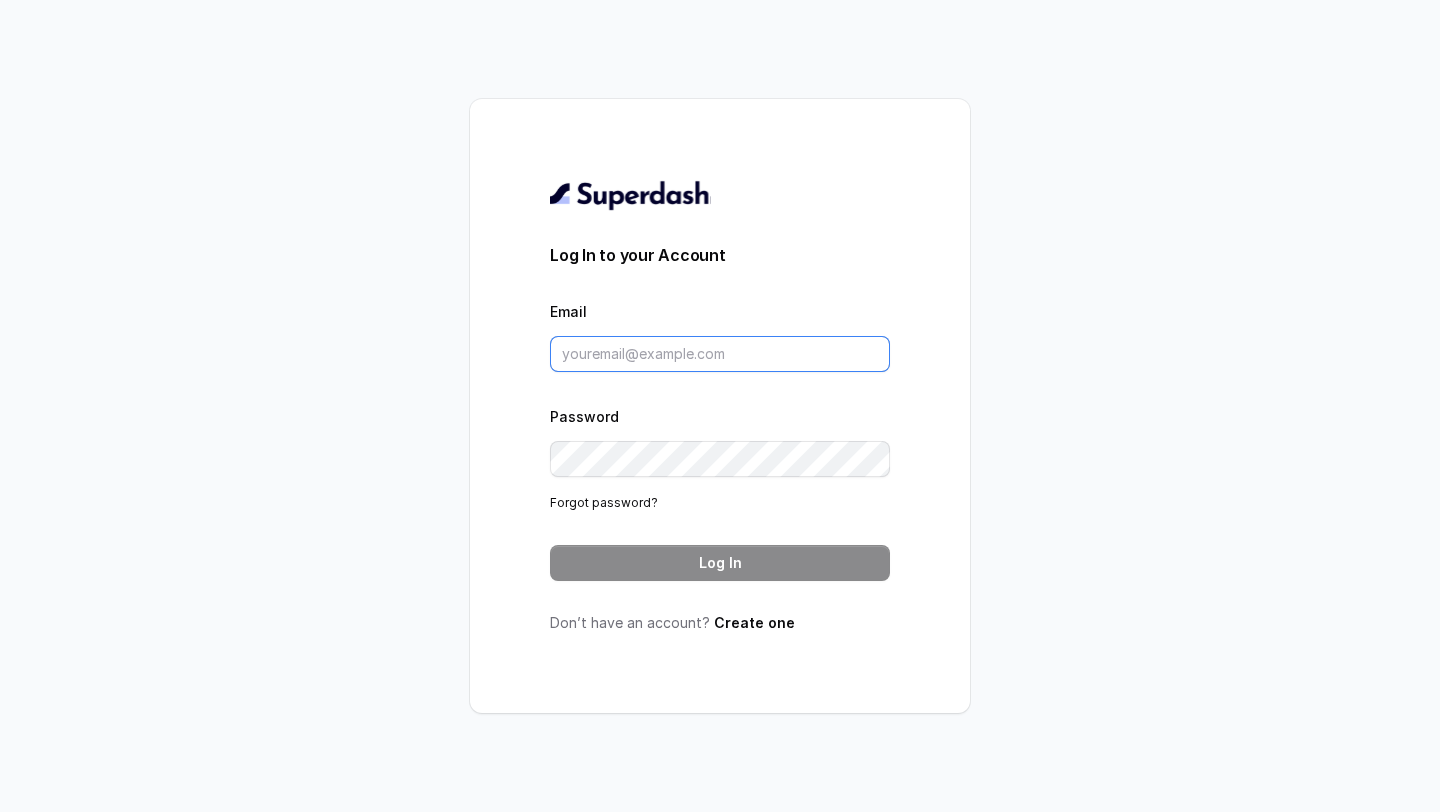 click on "Email" at bounding box center (720, 354) 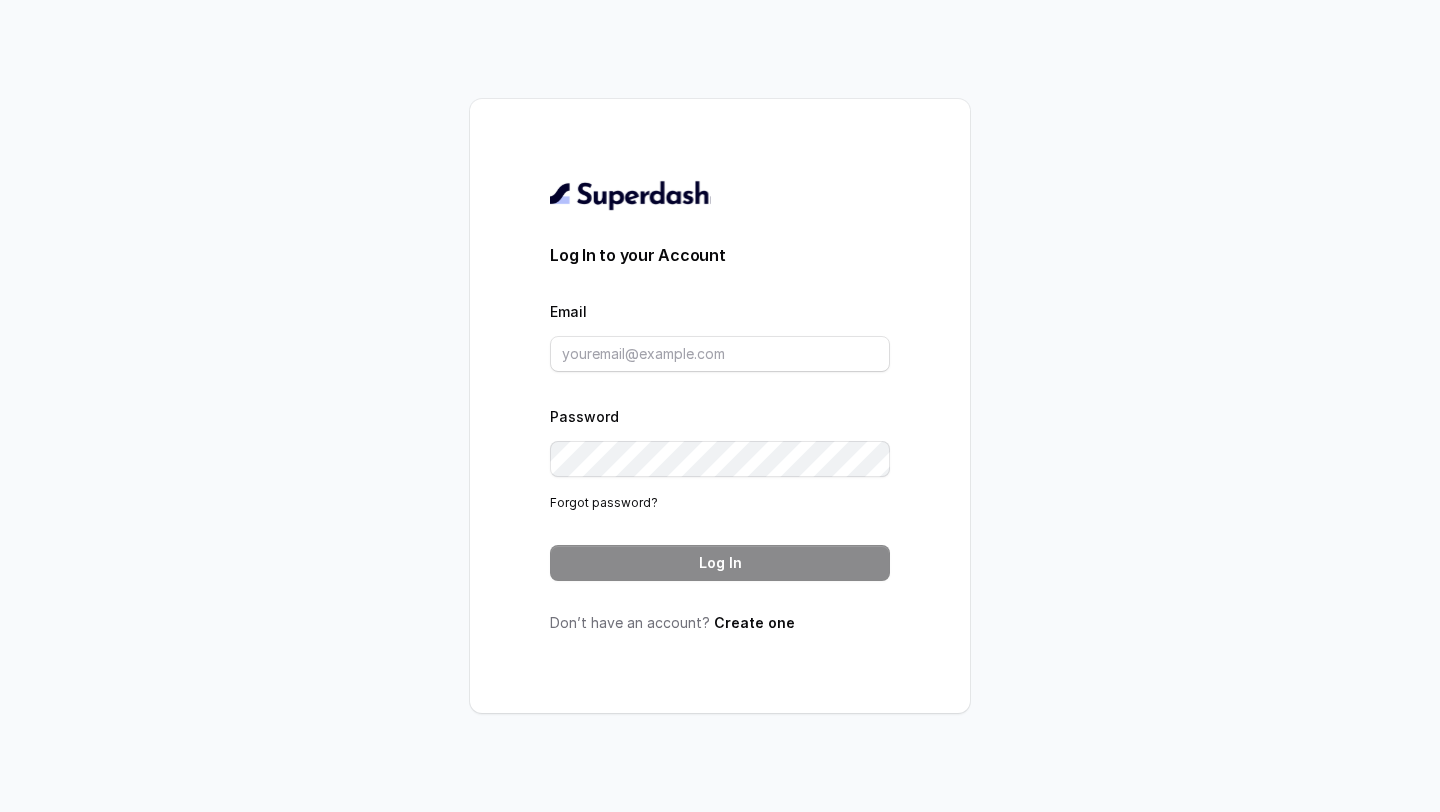 click on "Log In to your Account Email Password Forgot password? Log In Don’t have an account?   Create one" at bounding box center [720, 406] 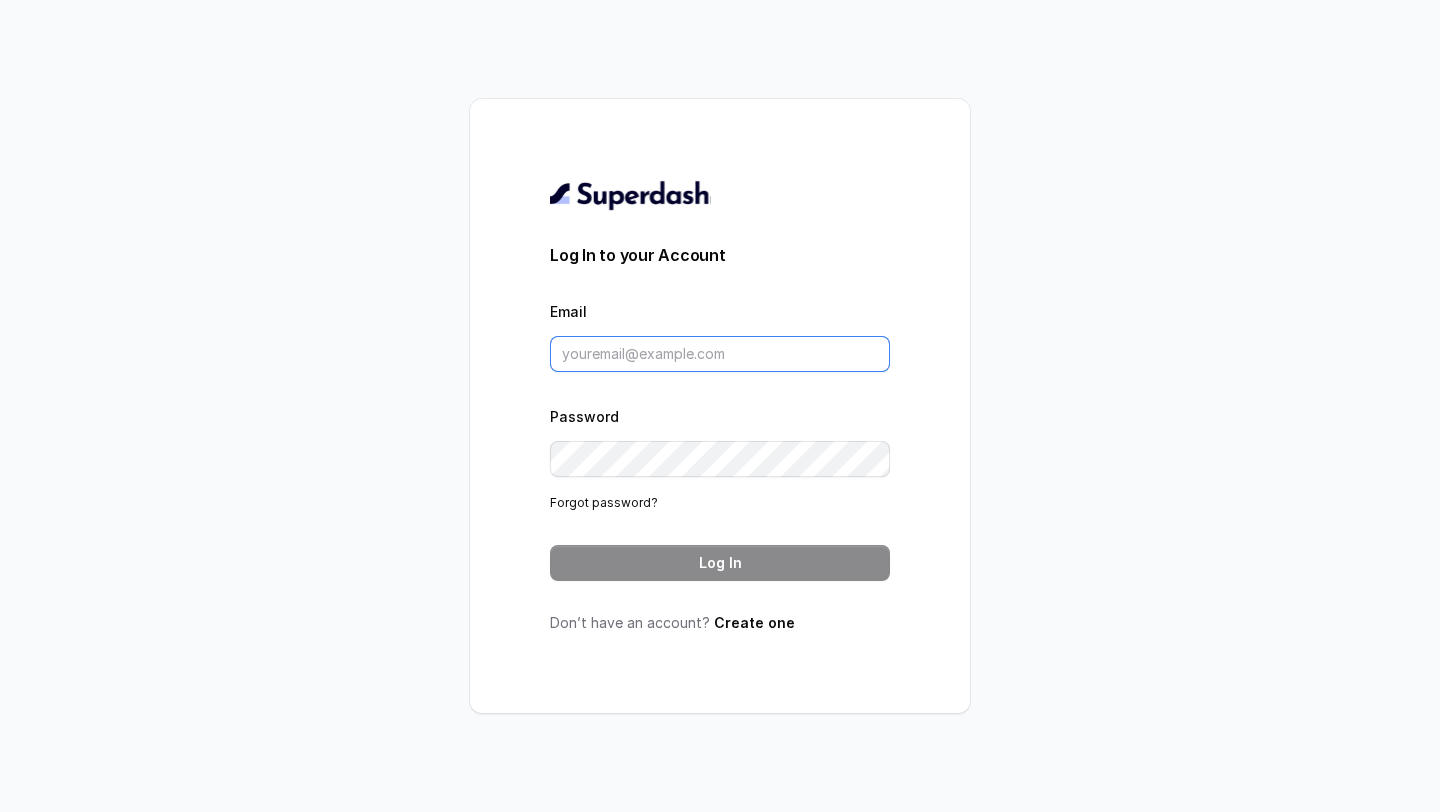 click on "Email" at bounding box center (720, 354) 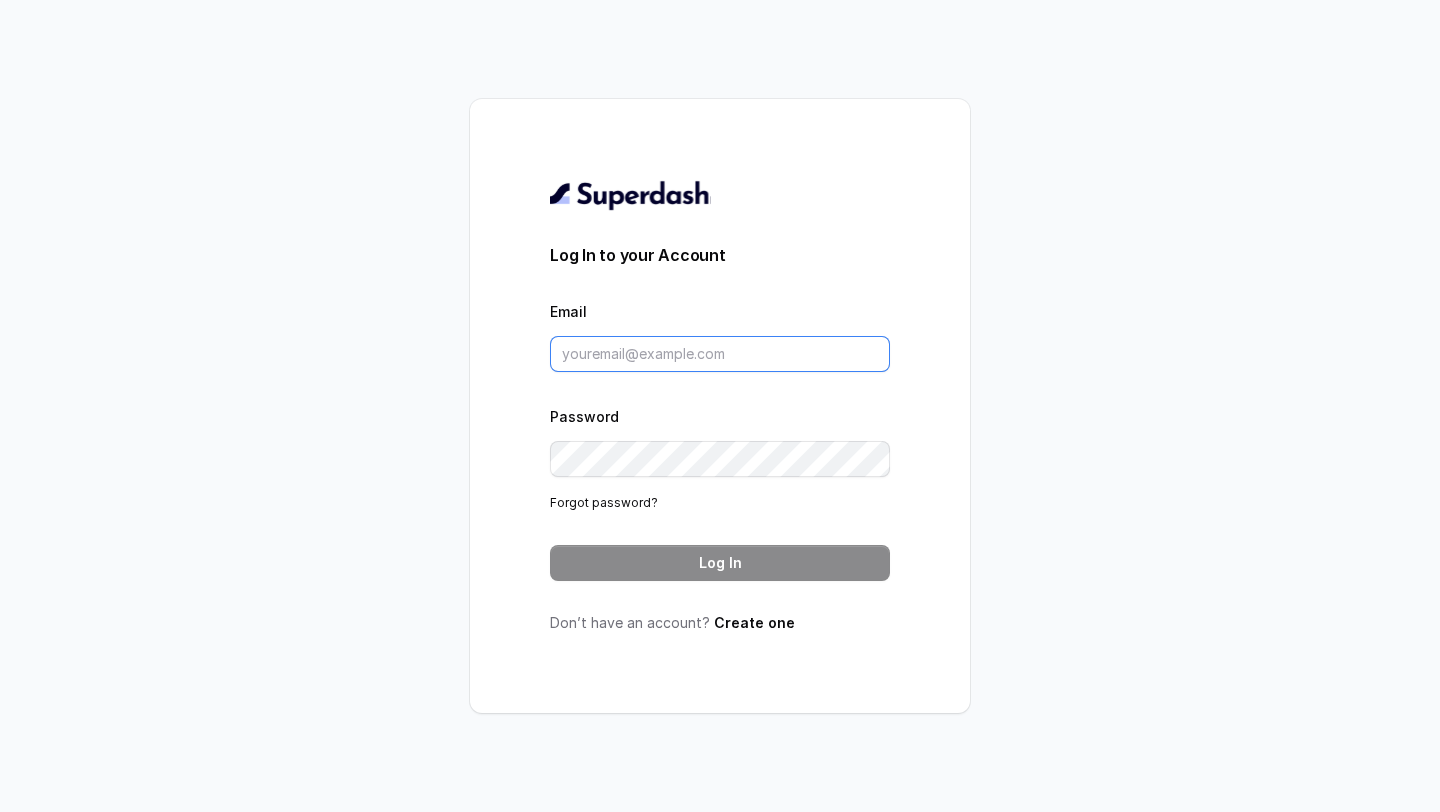 type on "[EMAIL]" 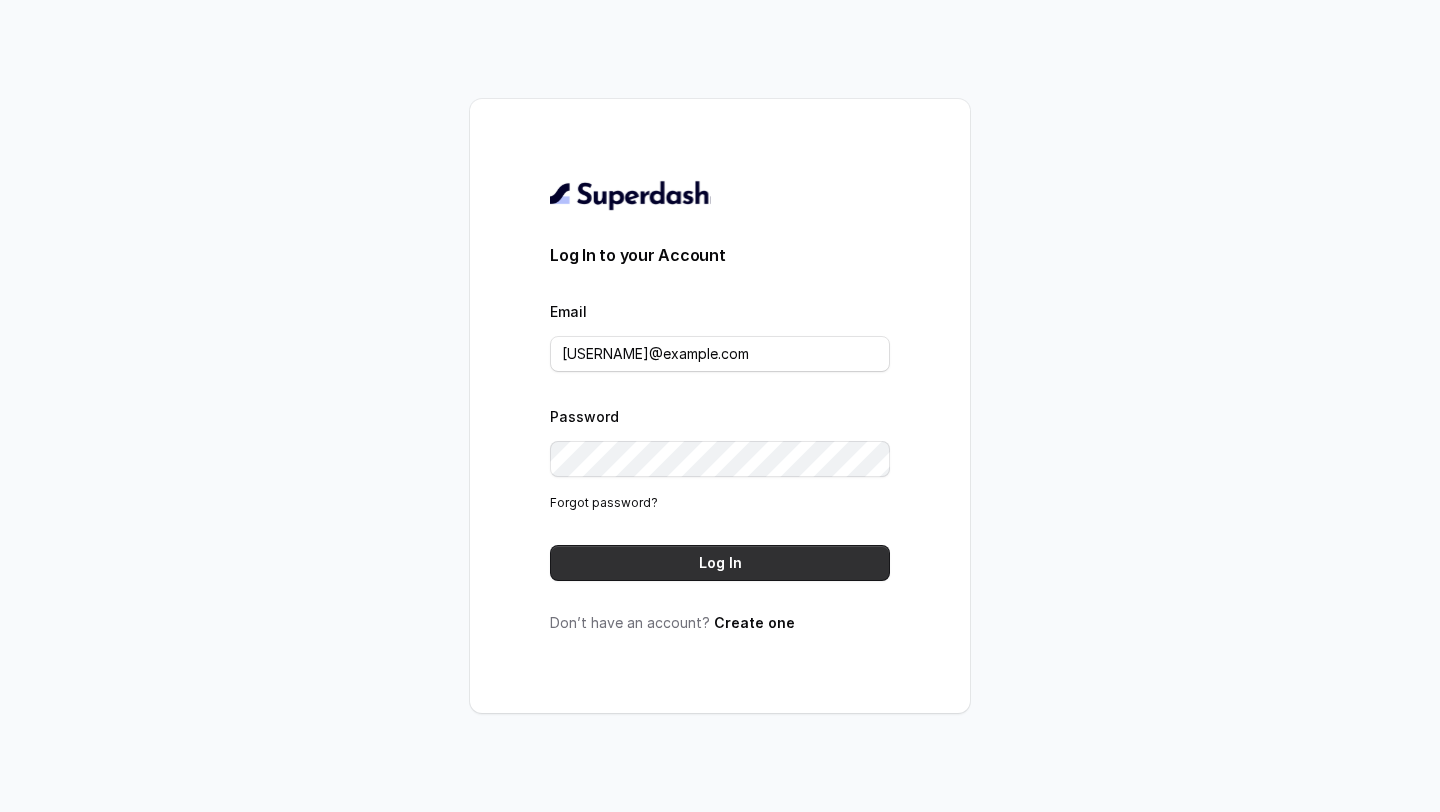 click on "Log In" at bounding box center [720, 563] 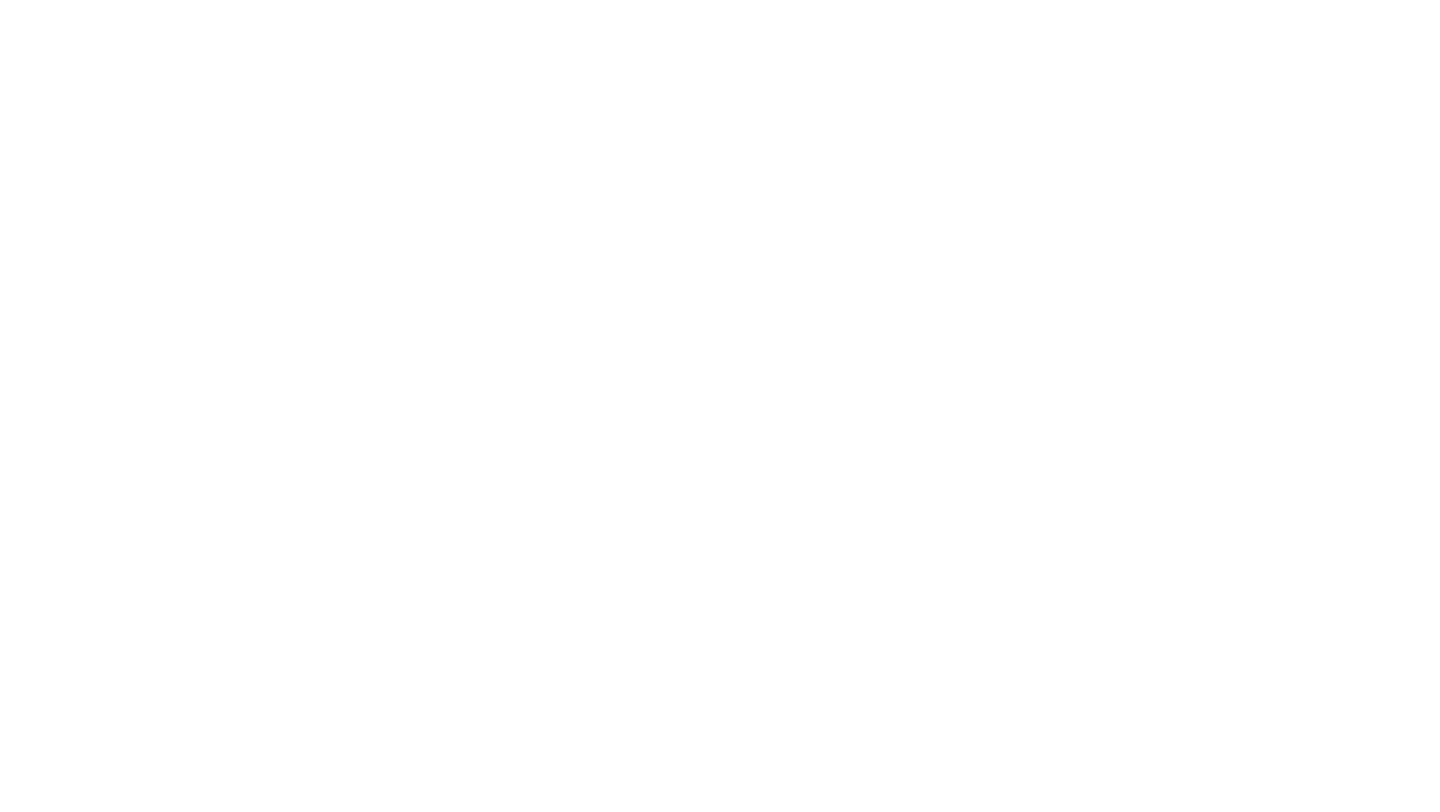 scroll, scrollTop: 0, scrollLeft: 0, axis: both 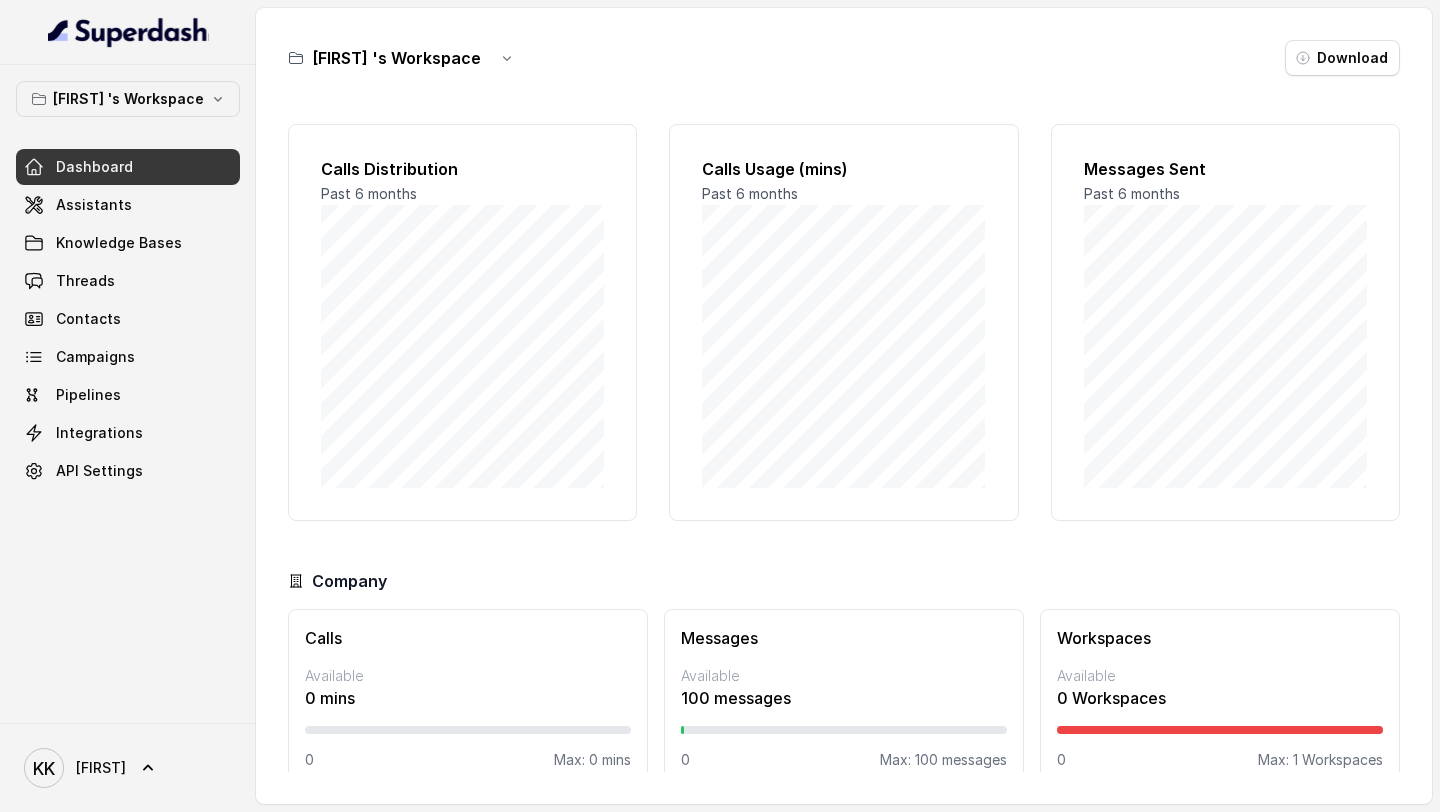 click on "Keerthana 's Workspace" at bounding box center [396, 58] 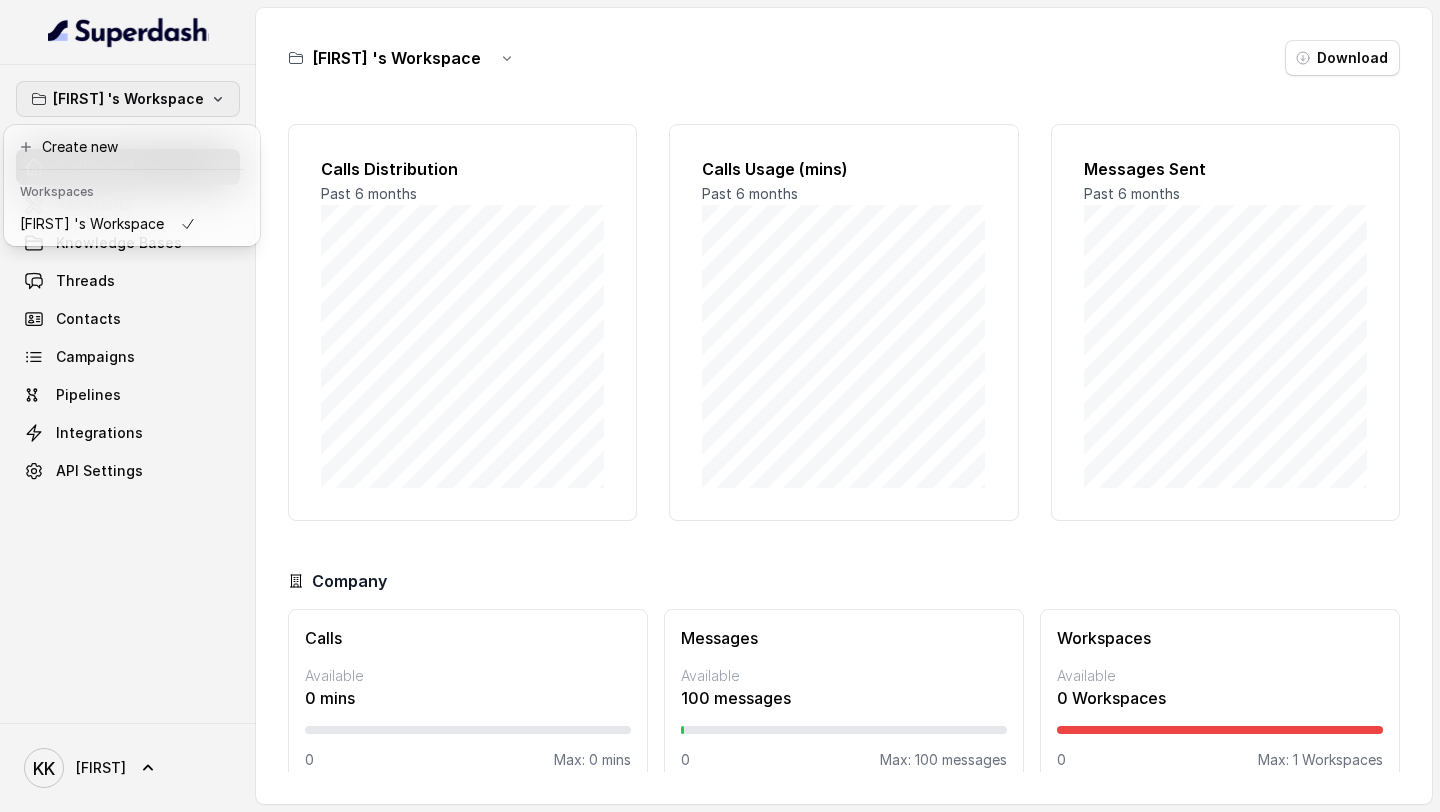 click on "Keerthana 's Workspace" at bounding box center (128, 99) 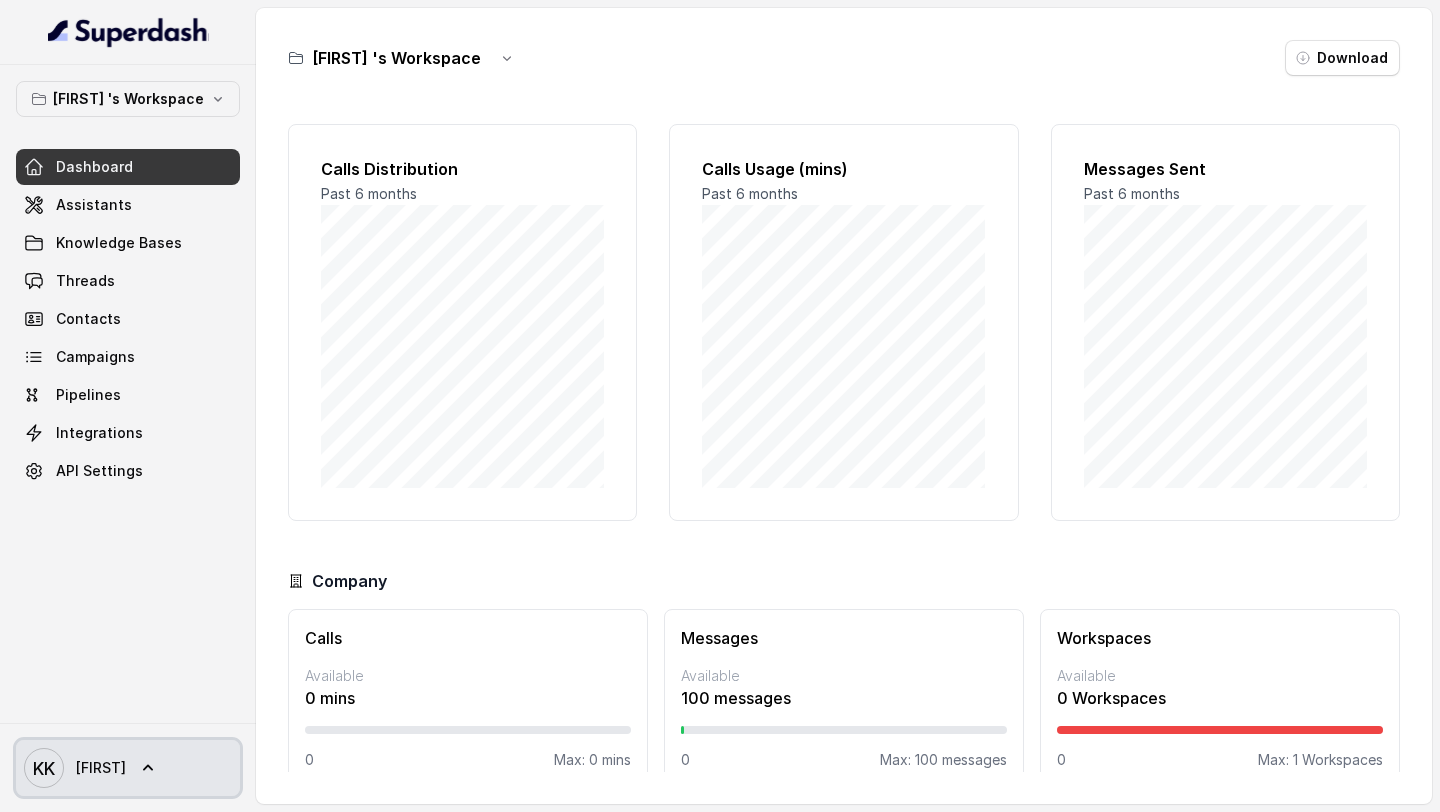 click on "KK Keerthana" at bounding box center [128, 768] 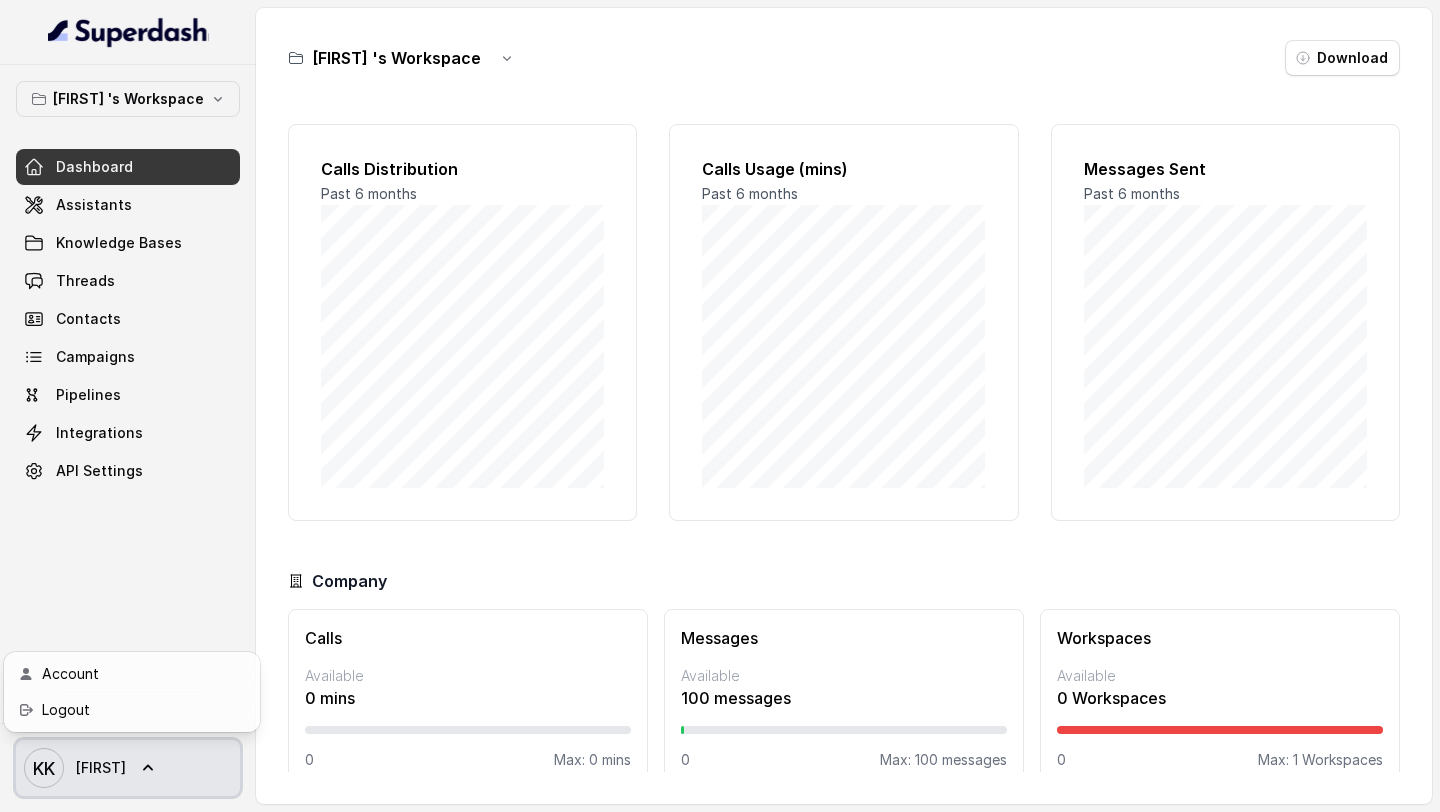 click on "KK Keerthana" at bounding box center [128, 768] 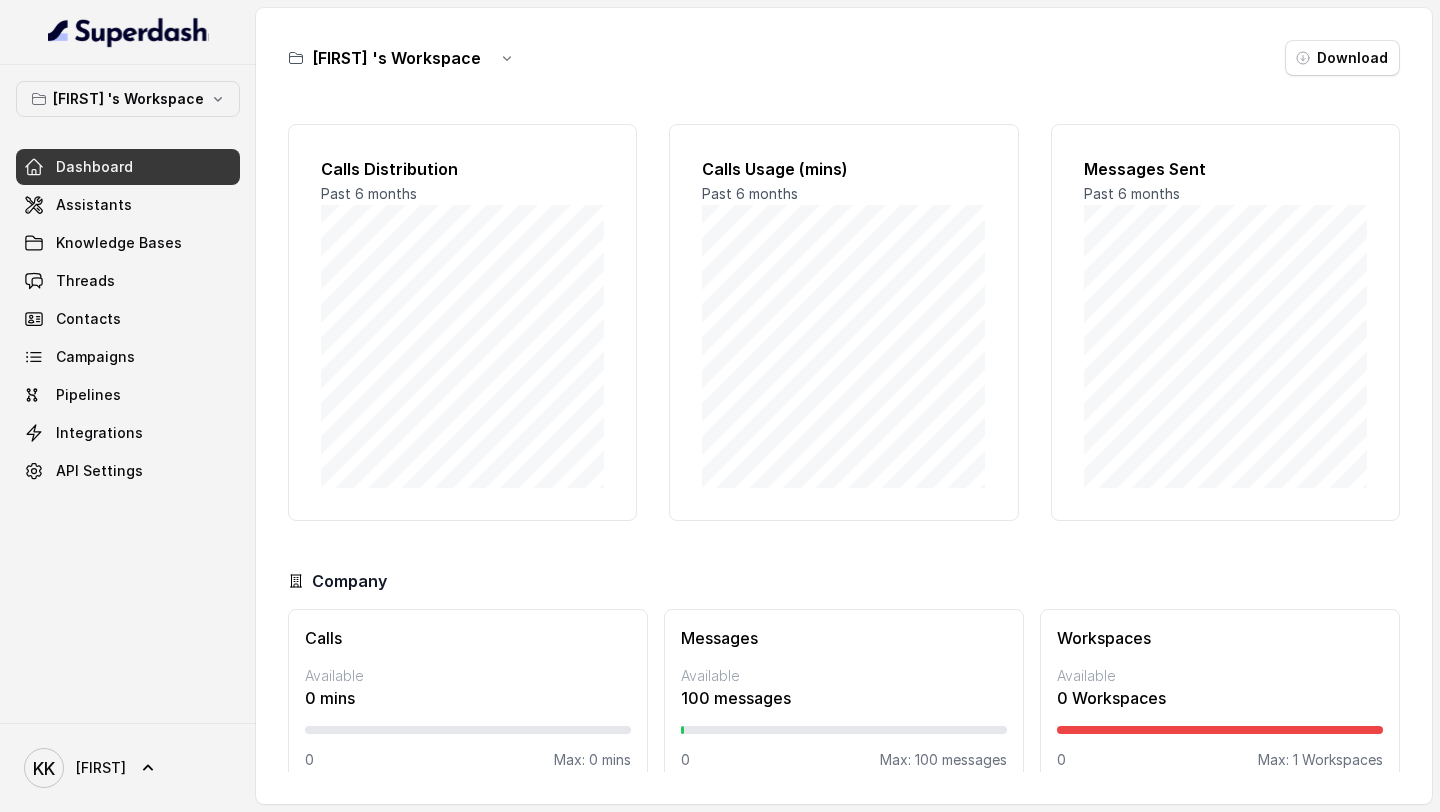 scroll, scrollTop: 29, scrollLeft: 0, axis: vertical 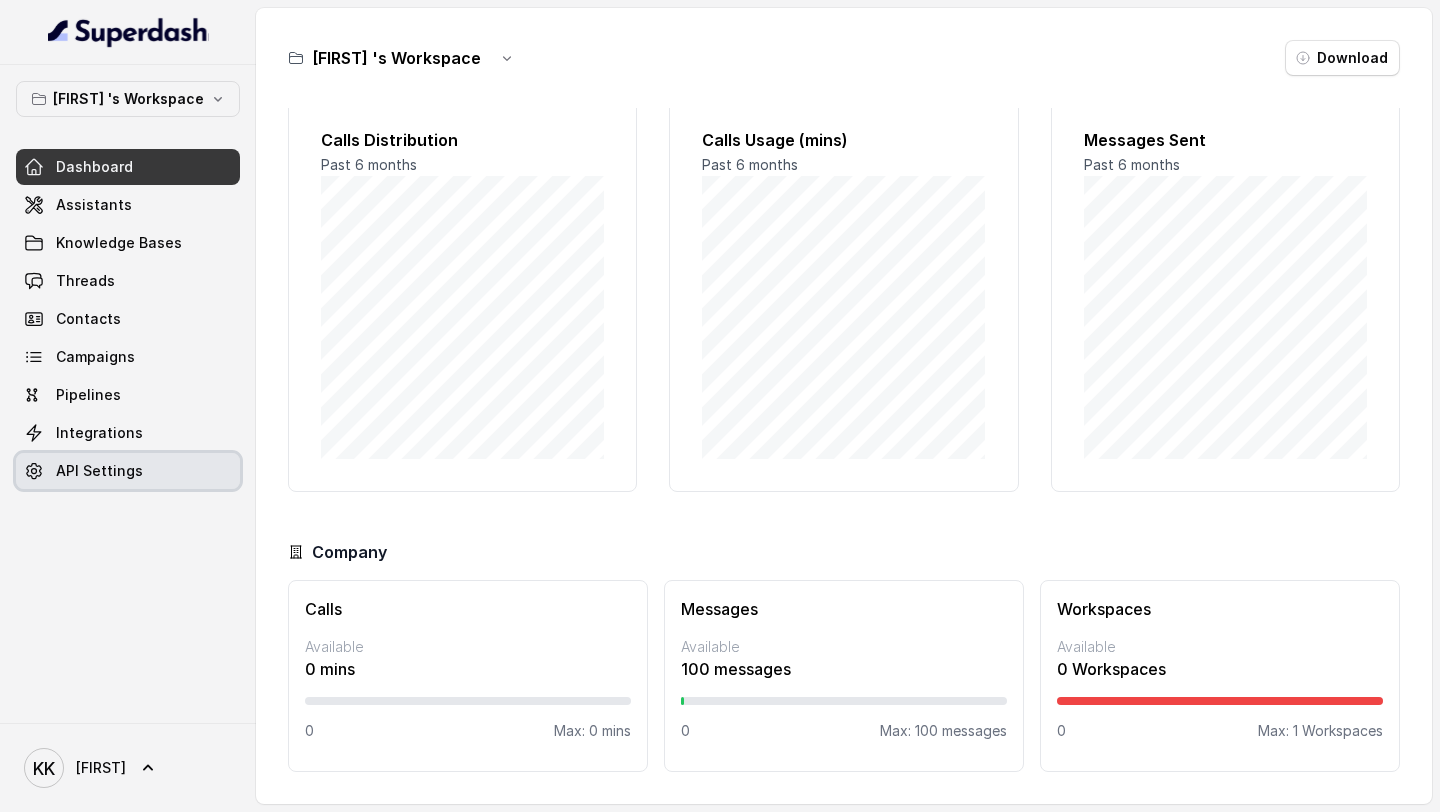 click on "API Settings" at bounding box center (99, 471) 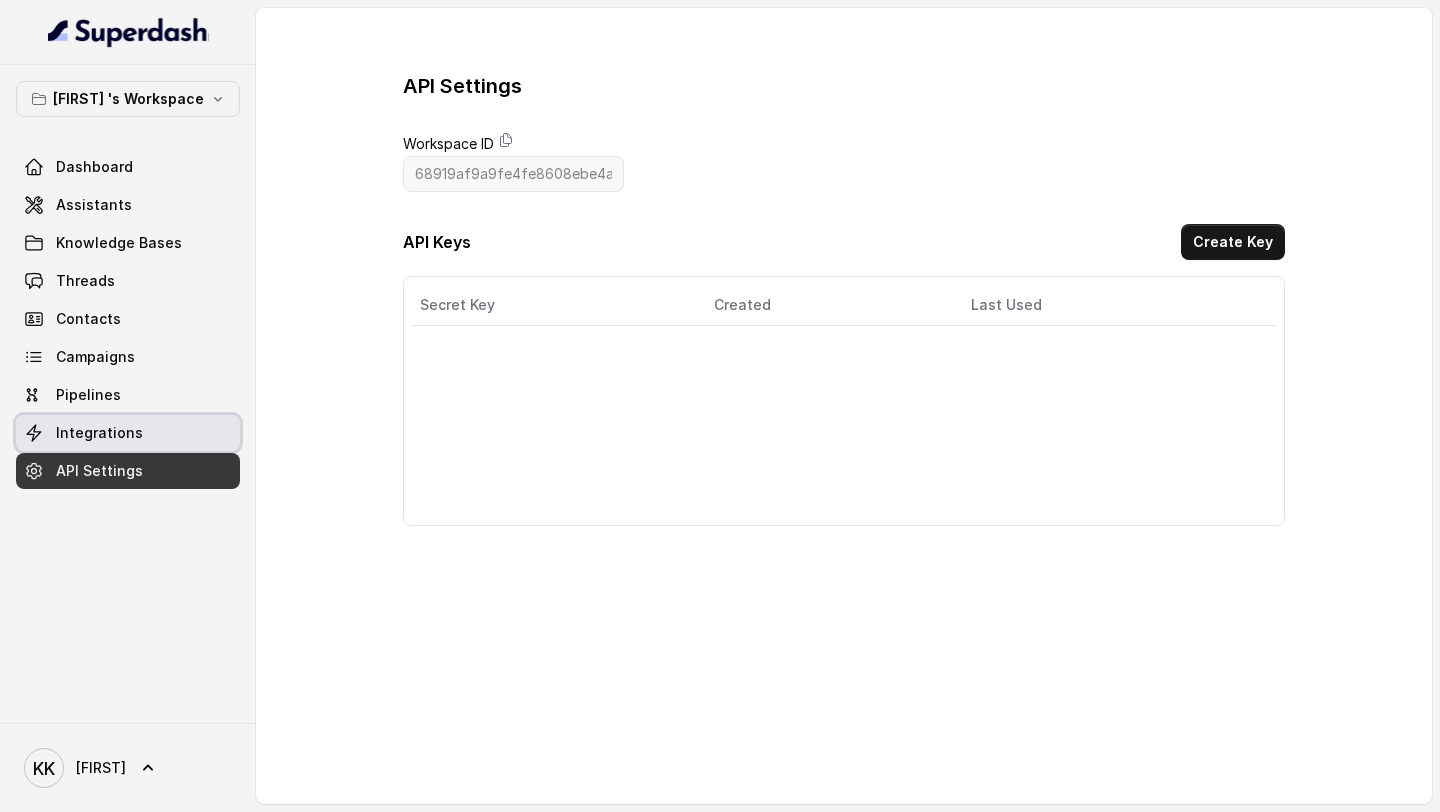 click on "Integrations" at bounding box center [99, 433] 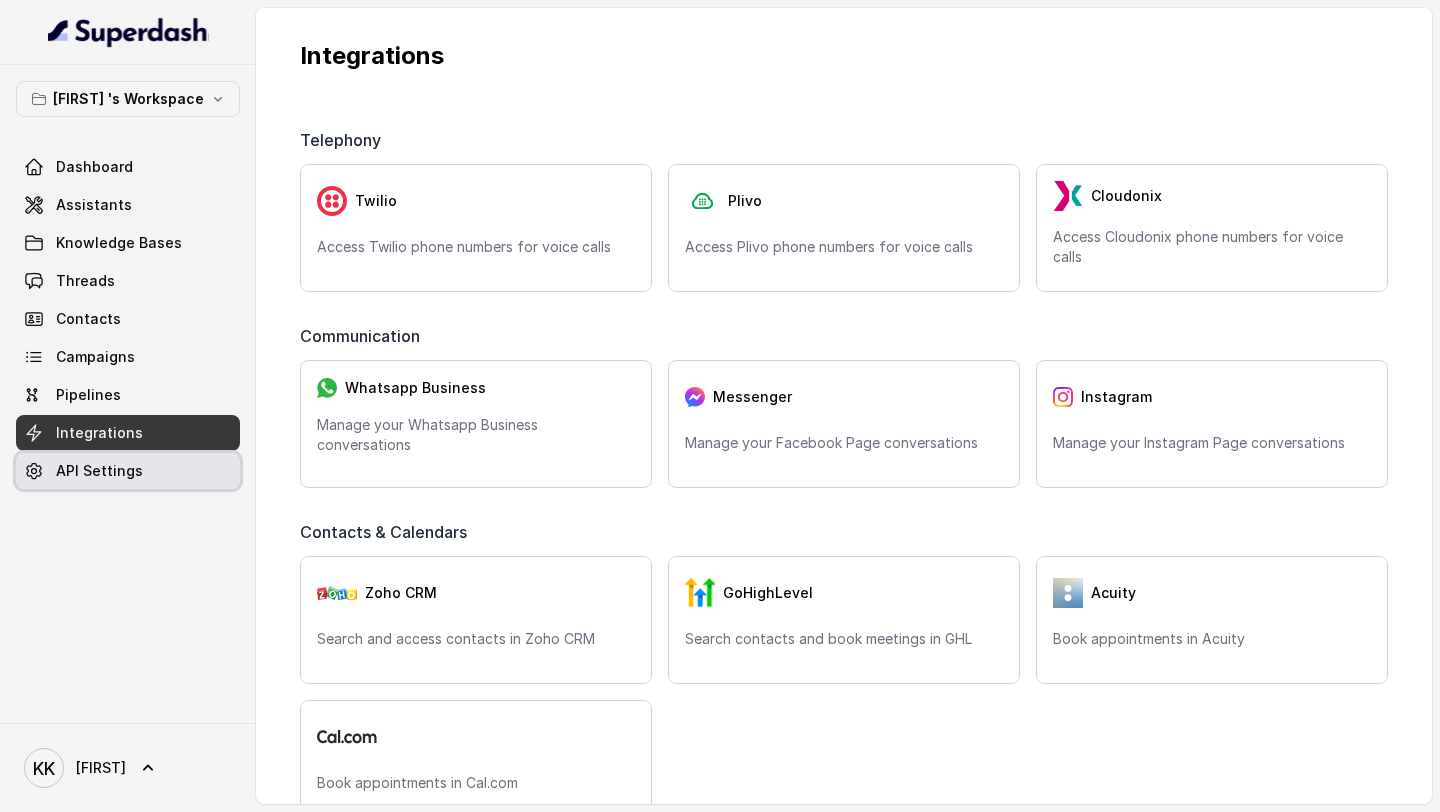 click on "API Settings" at bounding box center [99, 471] 